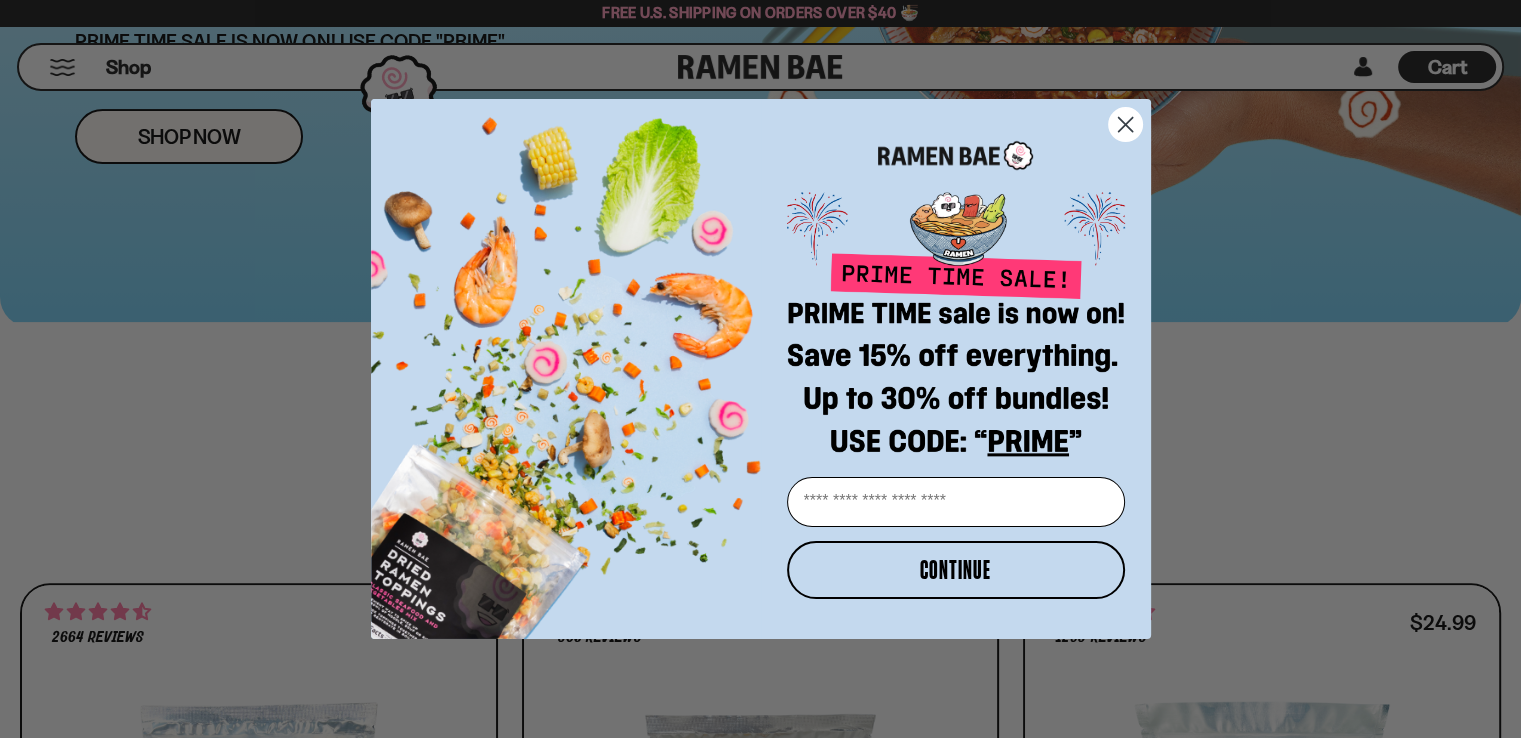 scroll, scrollTop: 666, scrollLeft: 0, axis: vertical 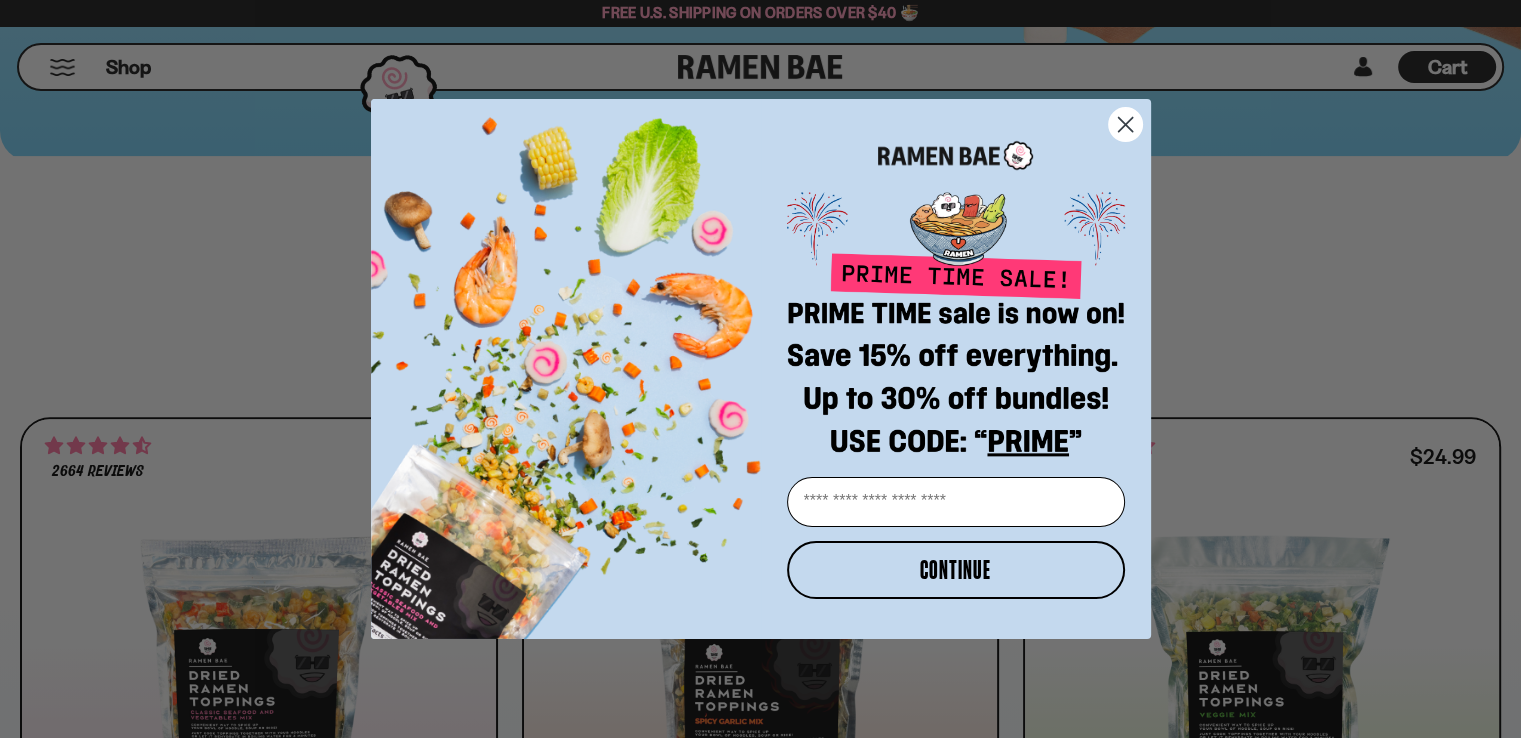 click 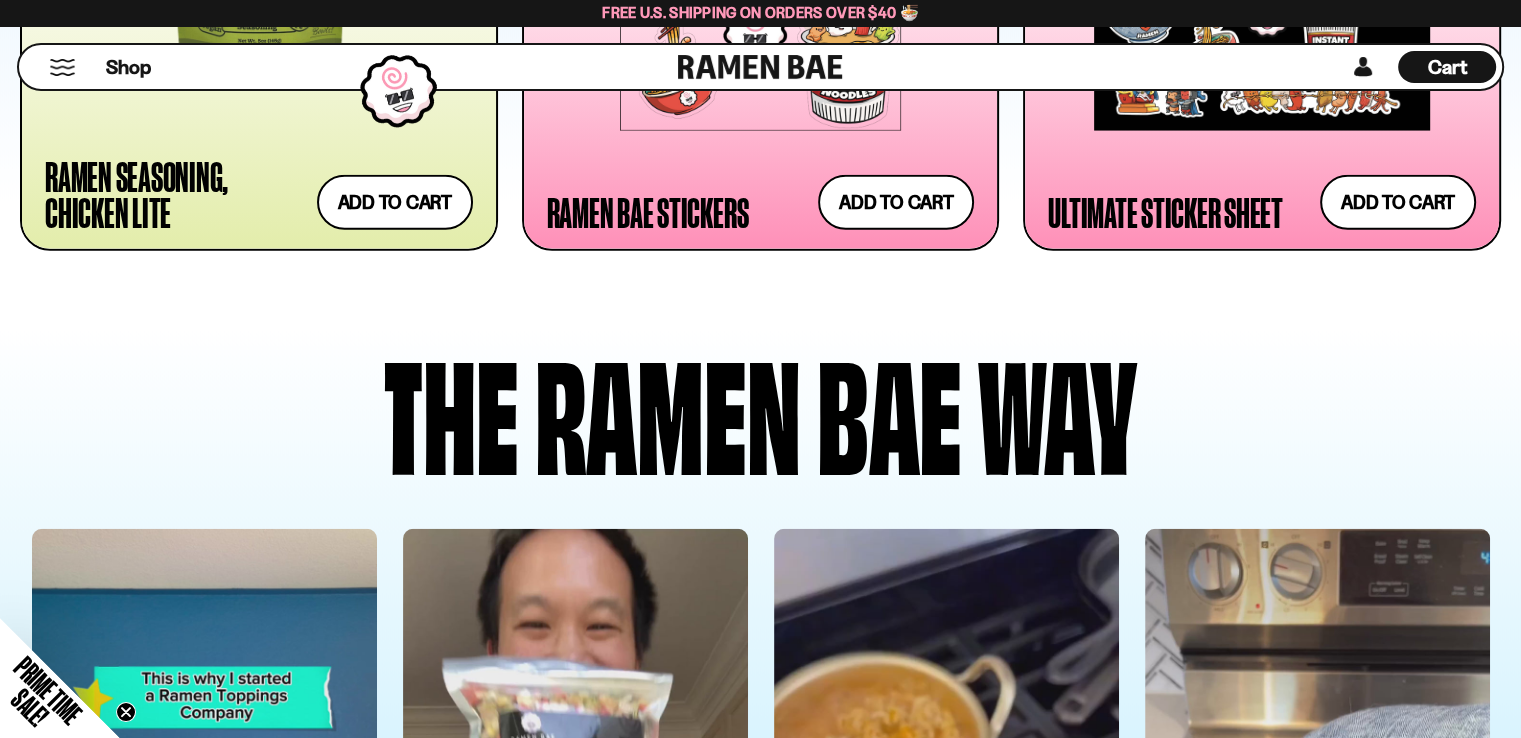 scroll, scrollTop: 4833, scrollLeft: 0, axis: vertical 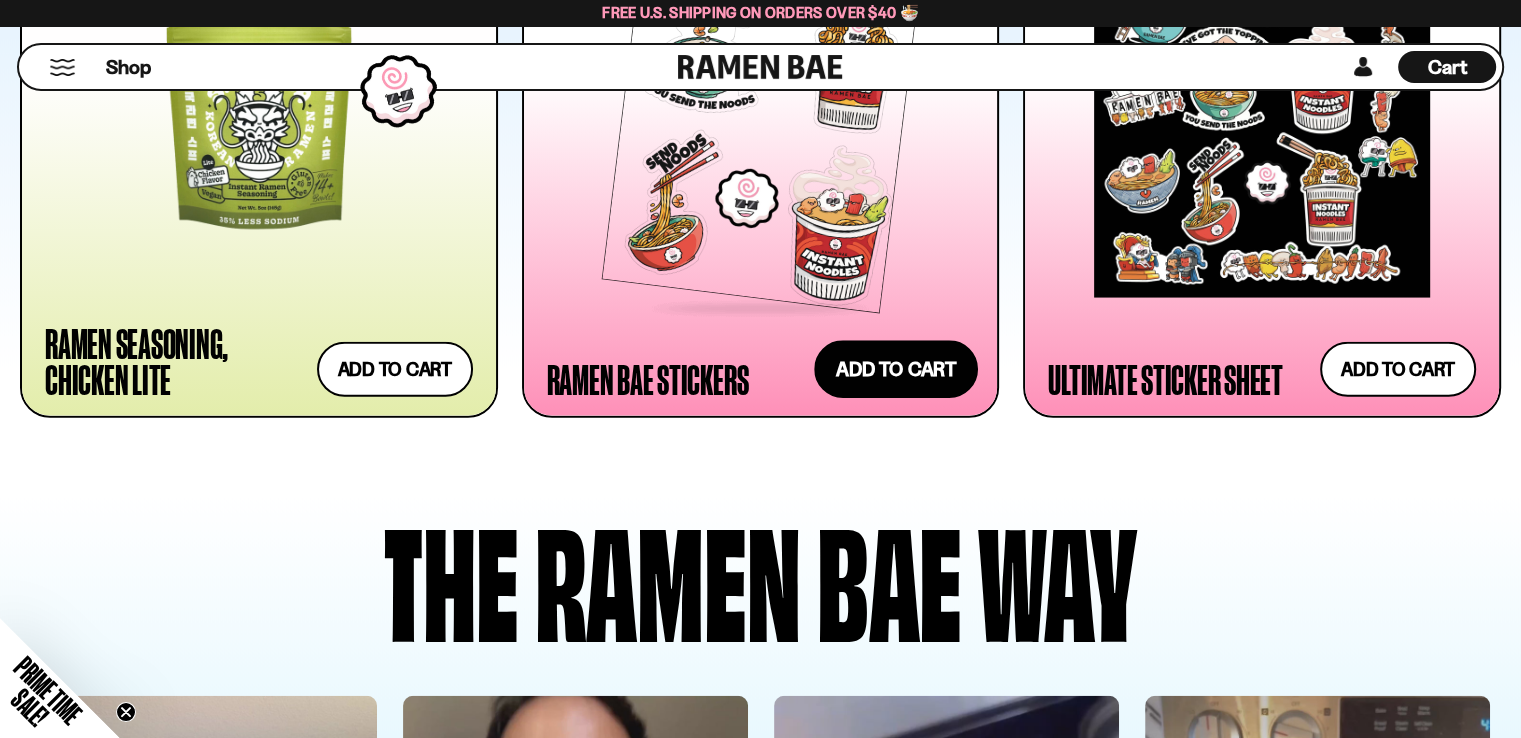 click on "Add to cart
Add
—
Regular price
$4.99
Regular price
Sale price
$4.99
Unit price
/
per" at bounding box center (896, 370) 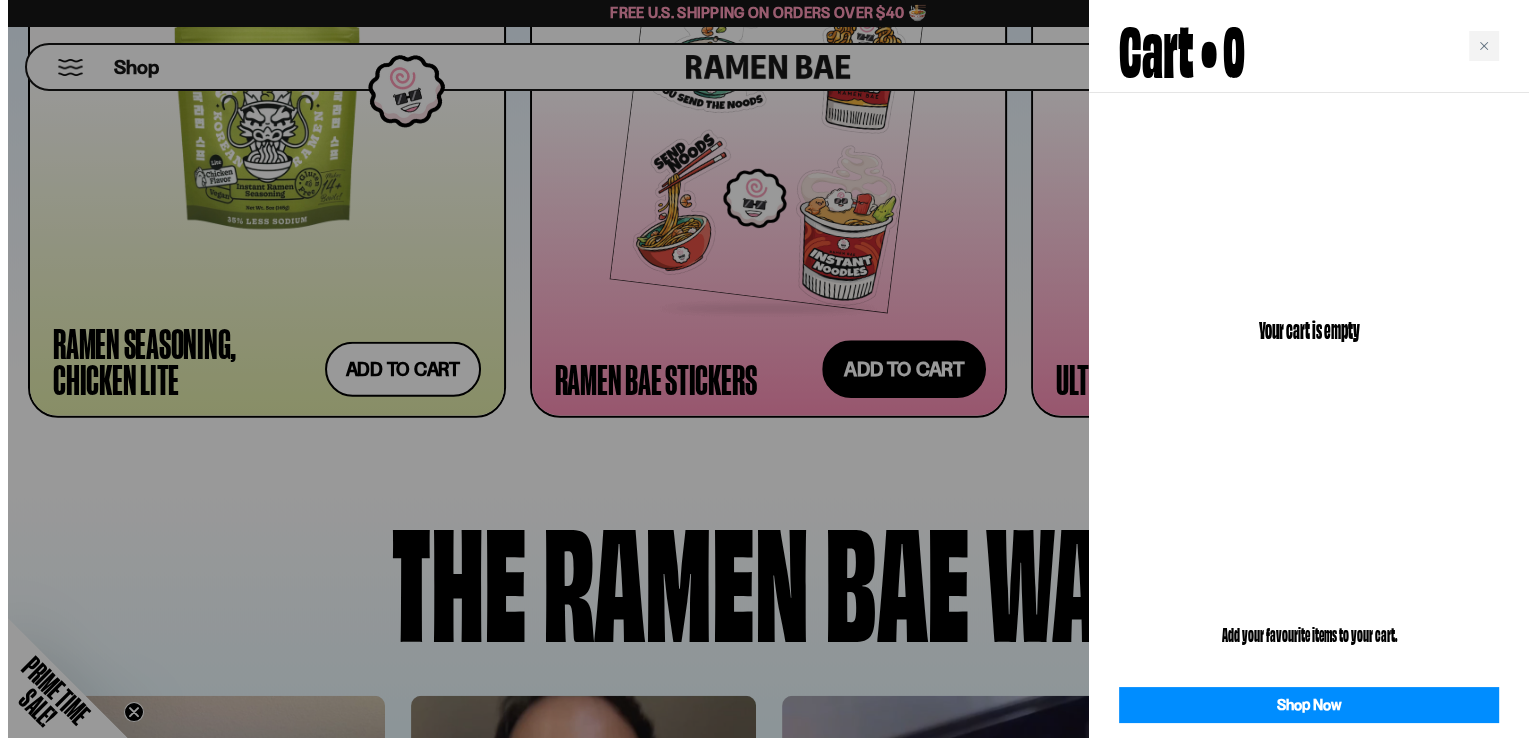 scroll, scrollTop: 4870, scrollLeft: 0, axis: vertical 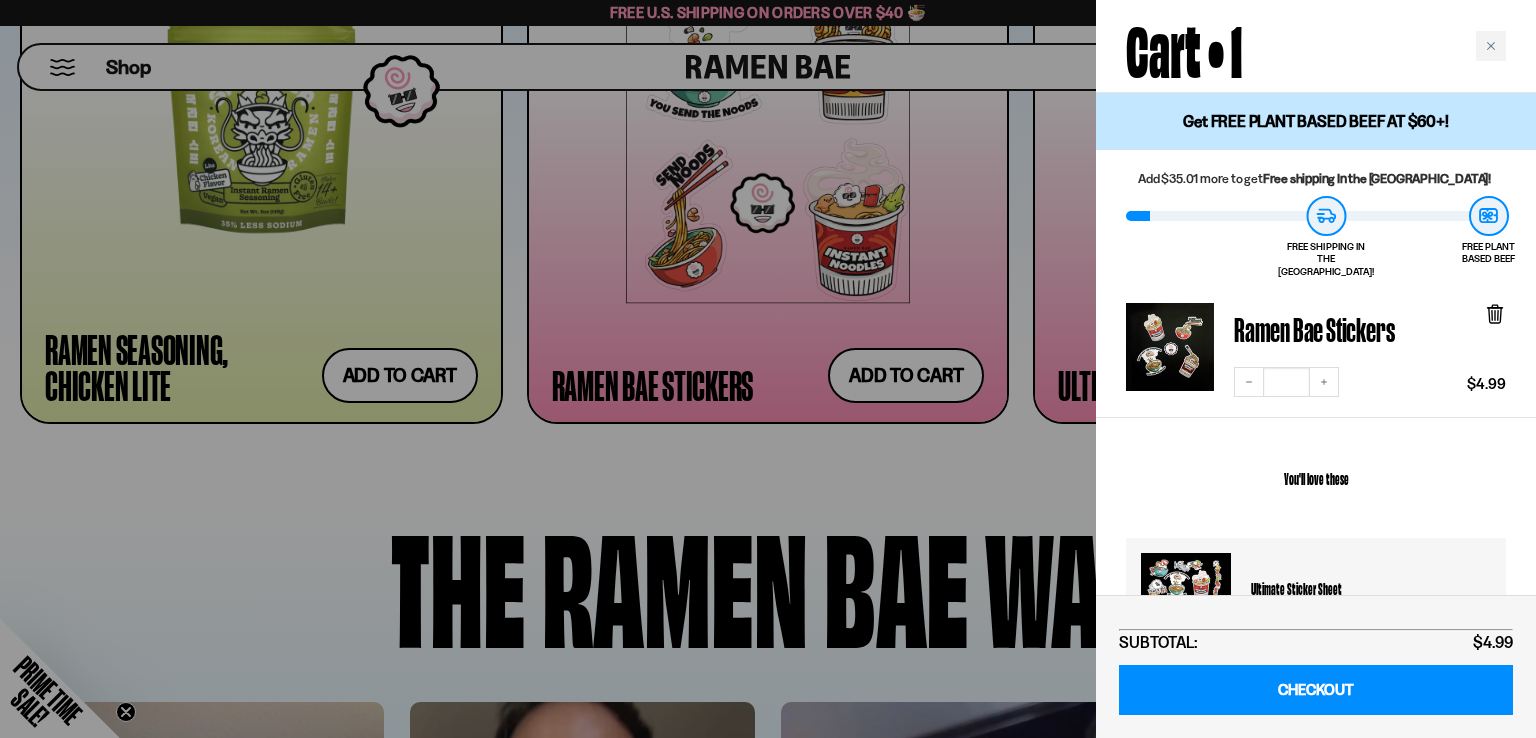 click 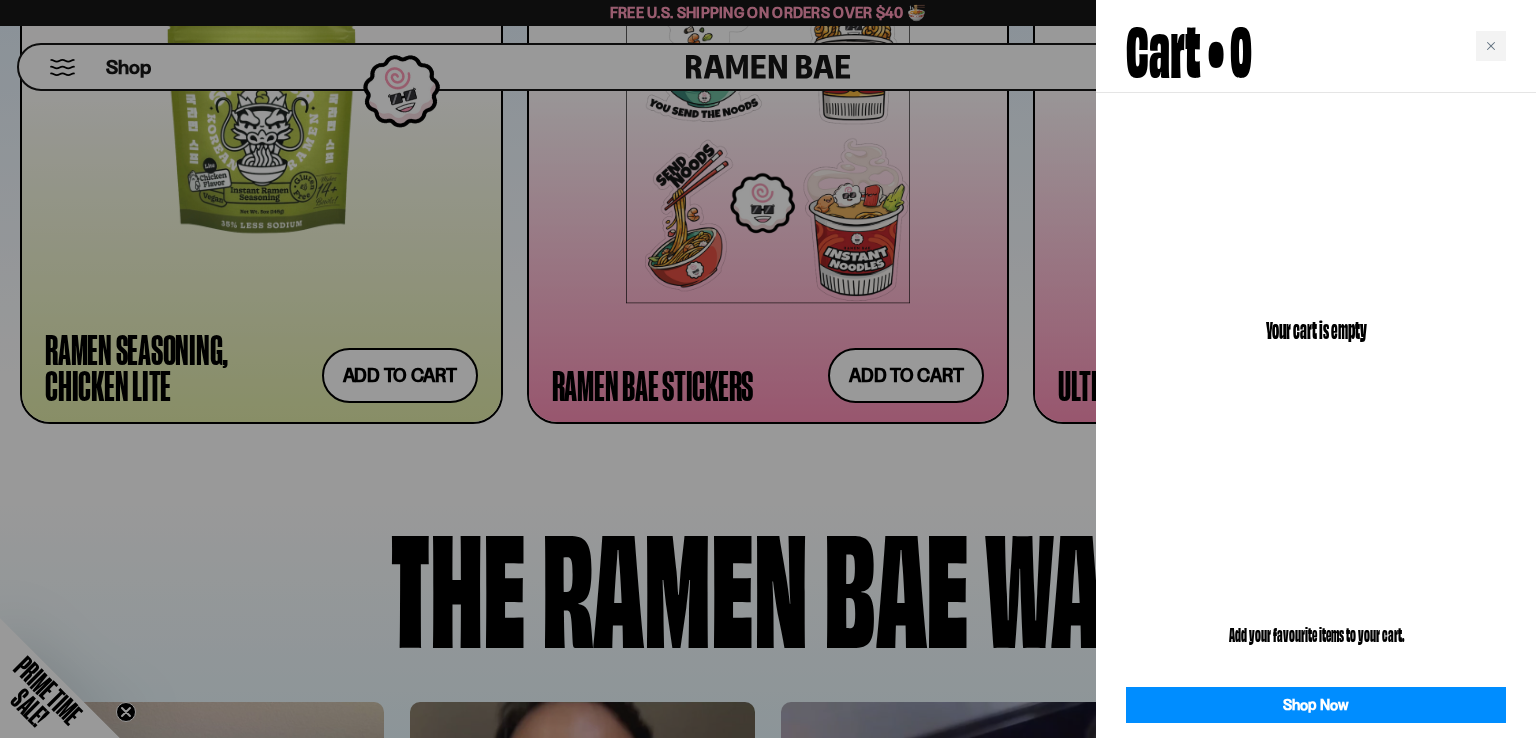 click at bounding box center (768, 369) 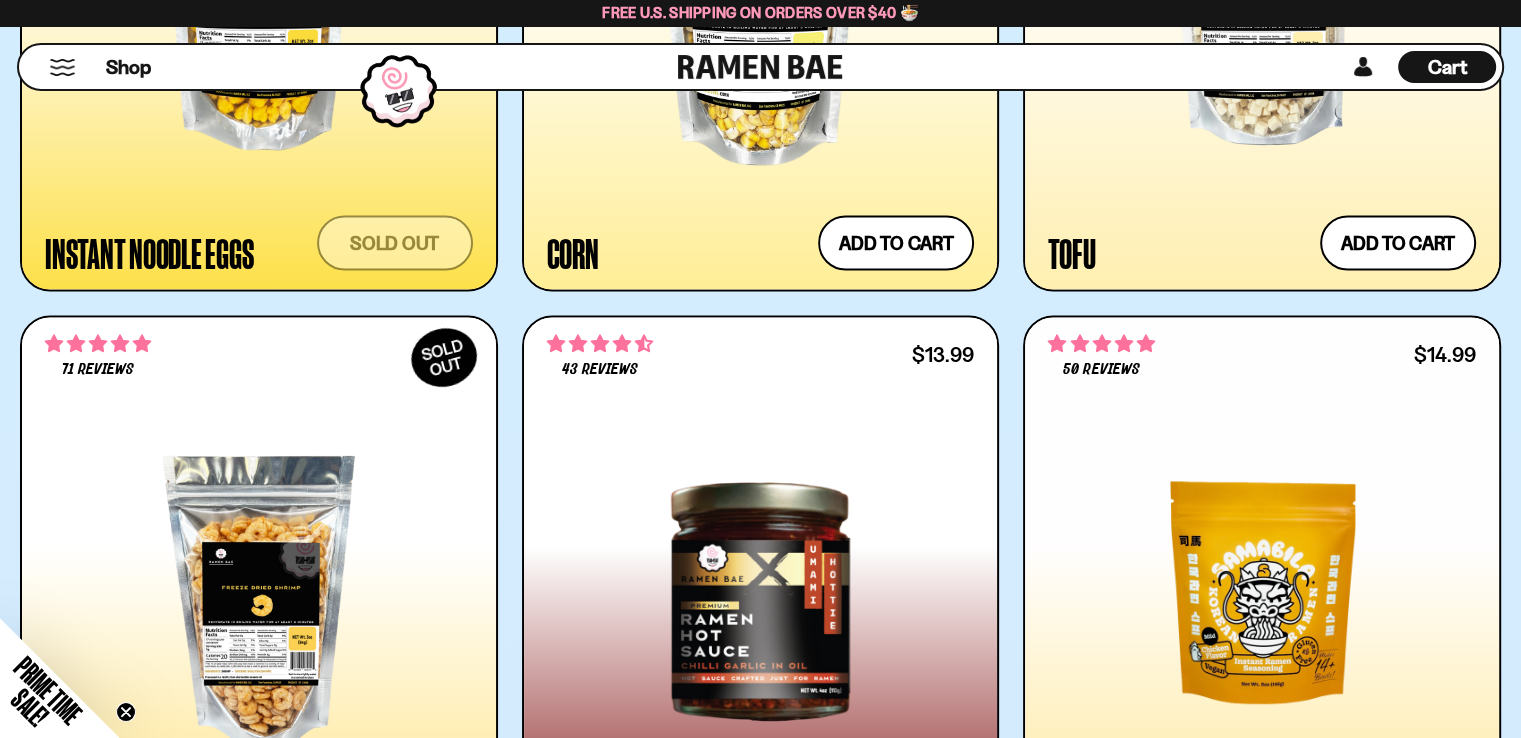 scroll, scrollTop: 3667, scrollLeft: 0, axis: vertical 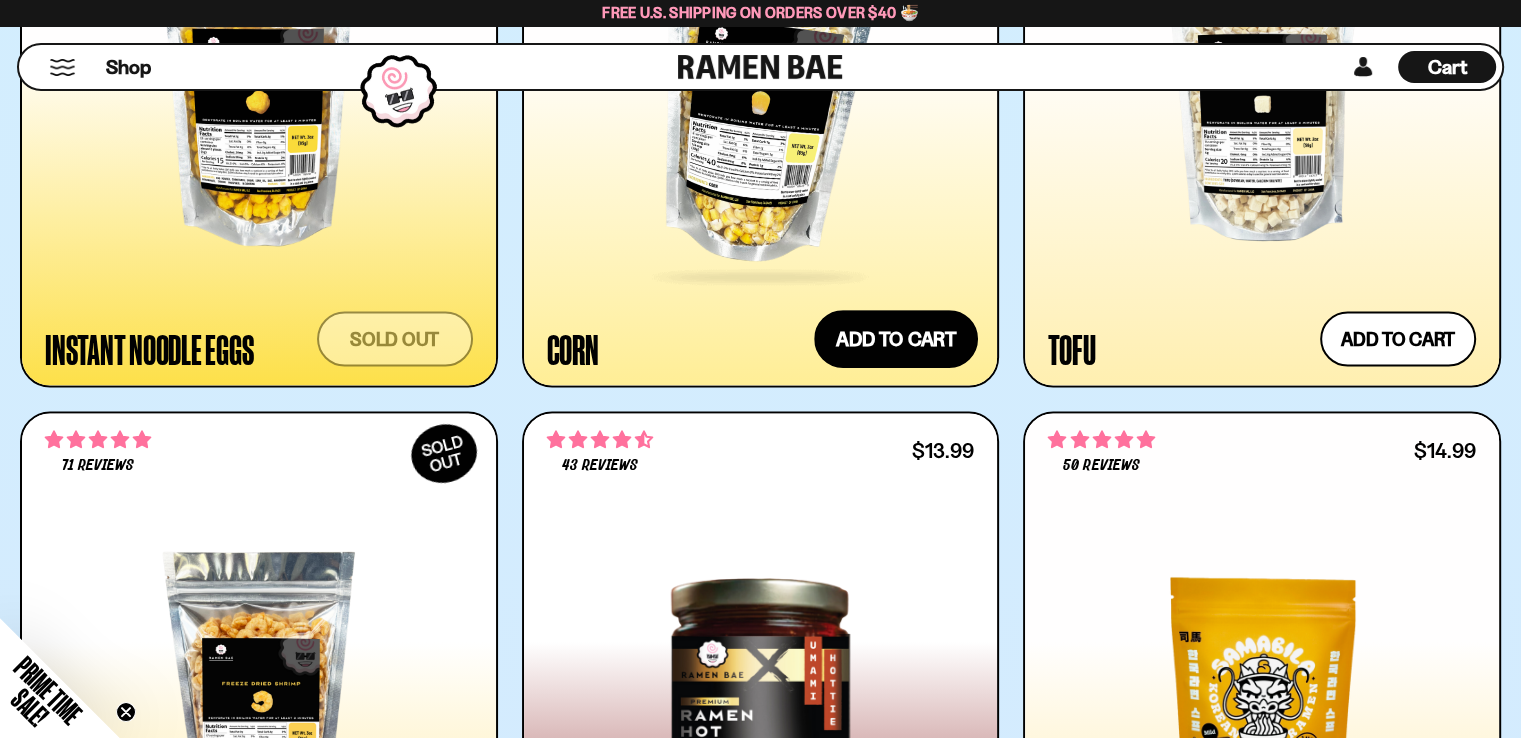 click on "Add to cart
Add
—
Regular price
$7.49
Regular price
Sale price
$7.49
Unit price
/
per" at bounding box center [896, 338] 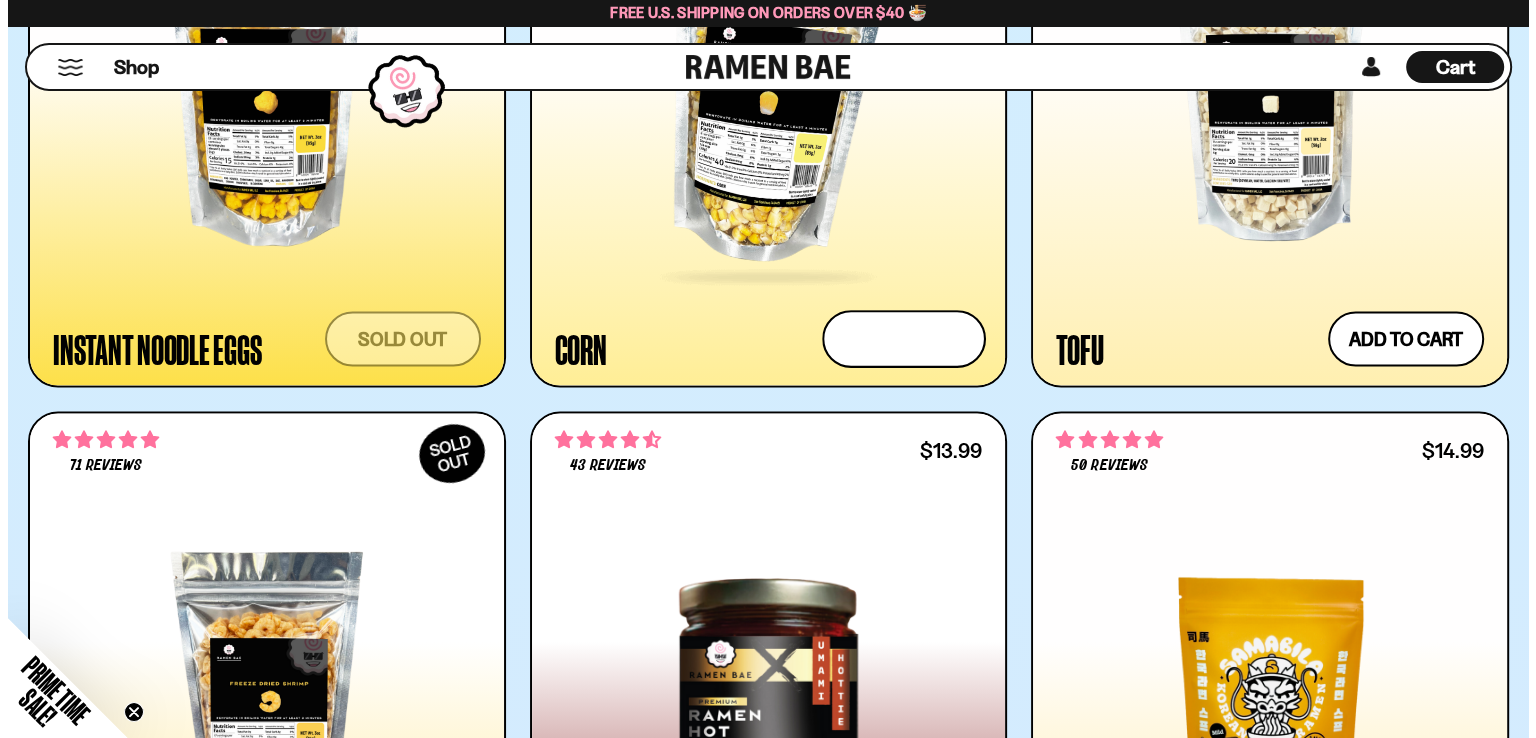 scroll, scrollTop: 3691, scrollLeft: 0, axis: vertical 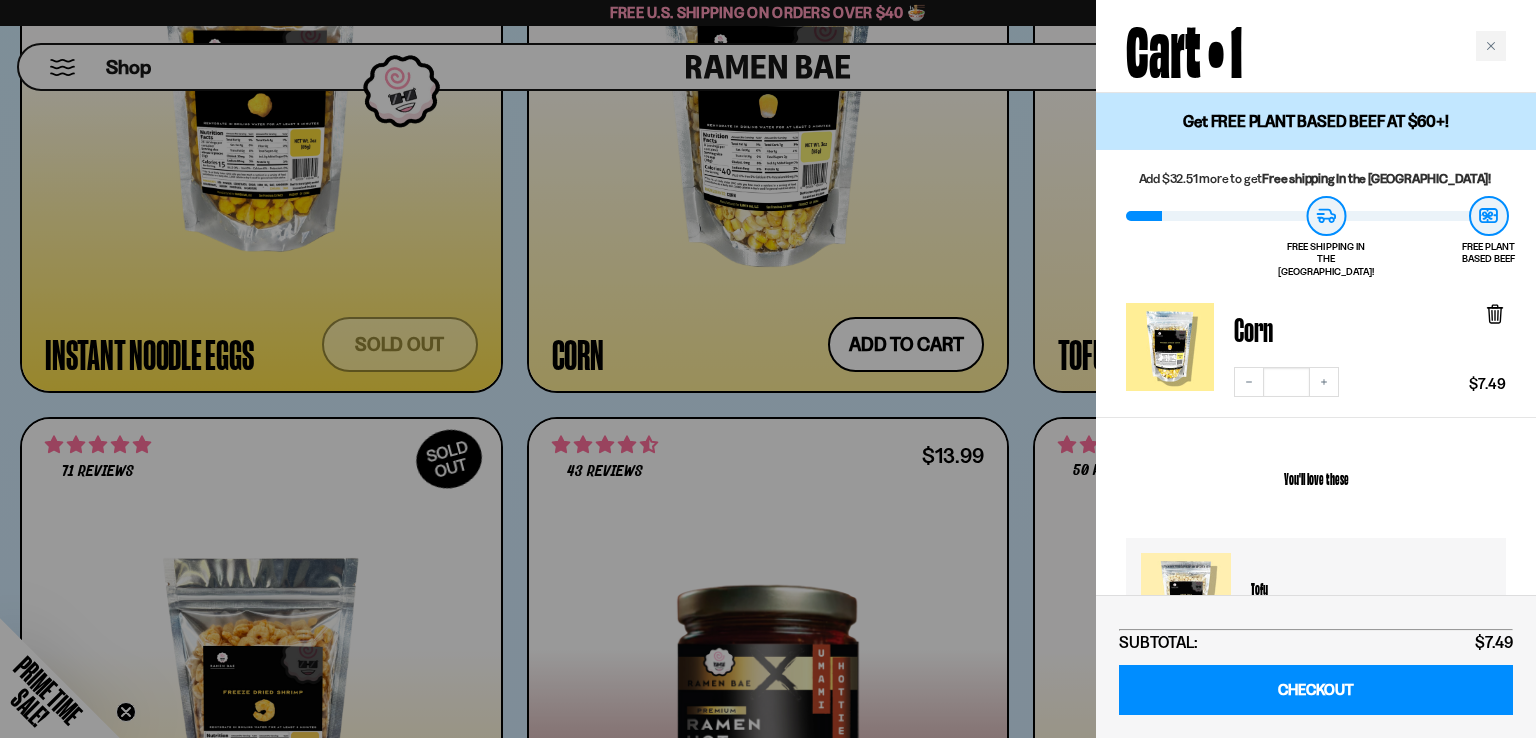 click at bounding box center (768, 369) 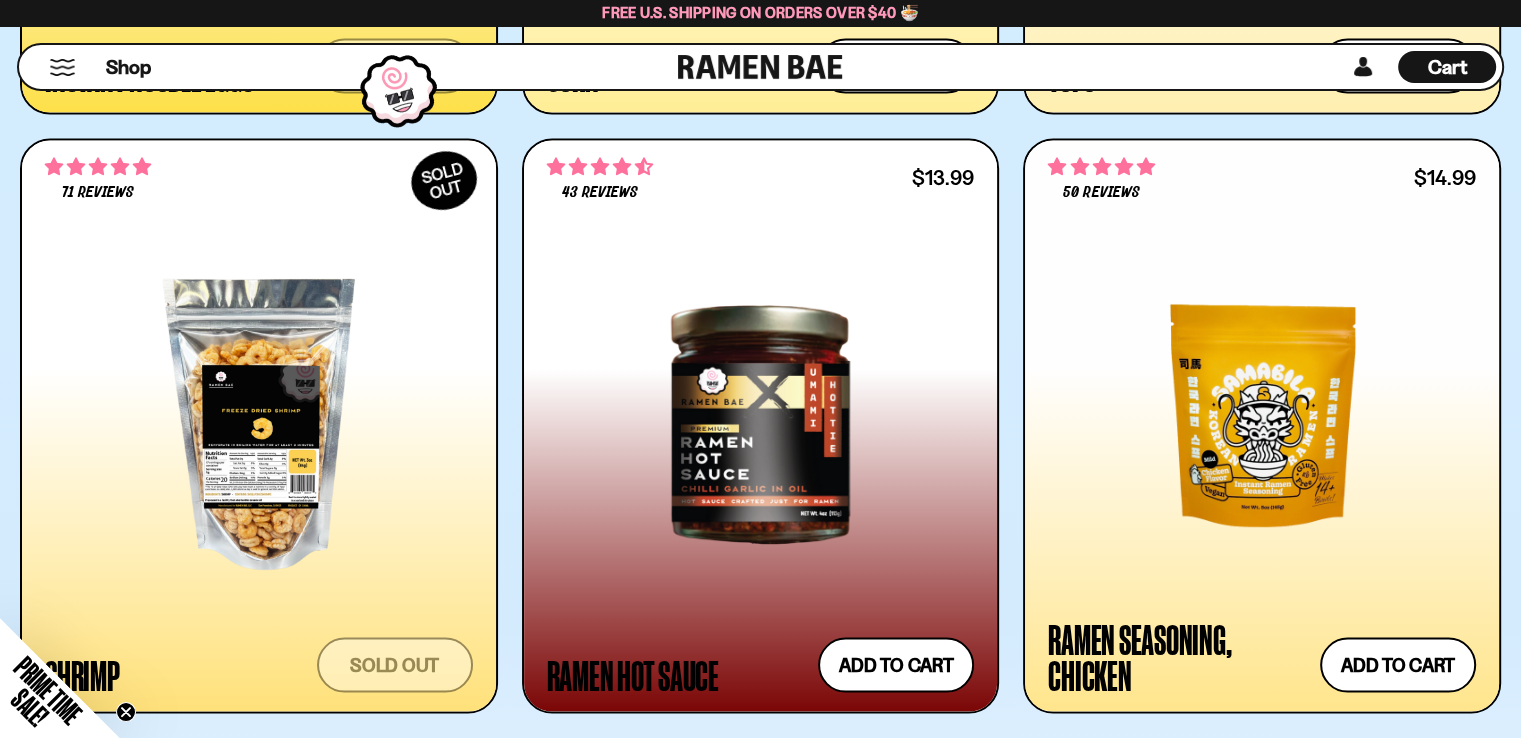 scroll, scrollTop: 4000, scrollLeft: 0, axis: vertical 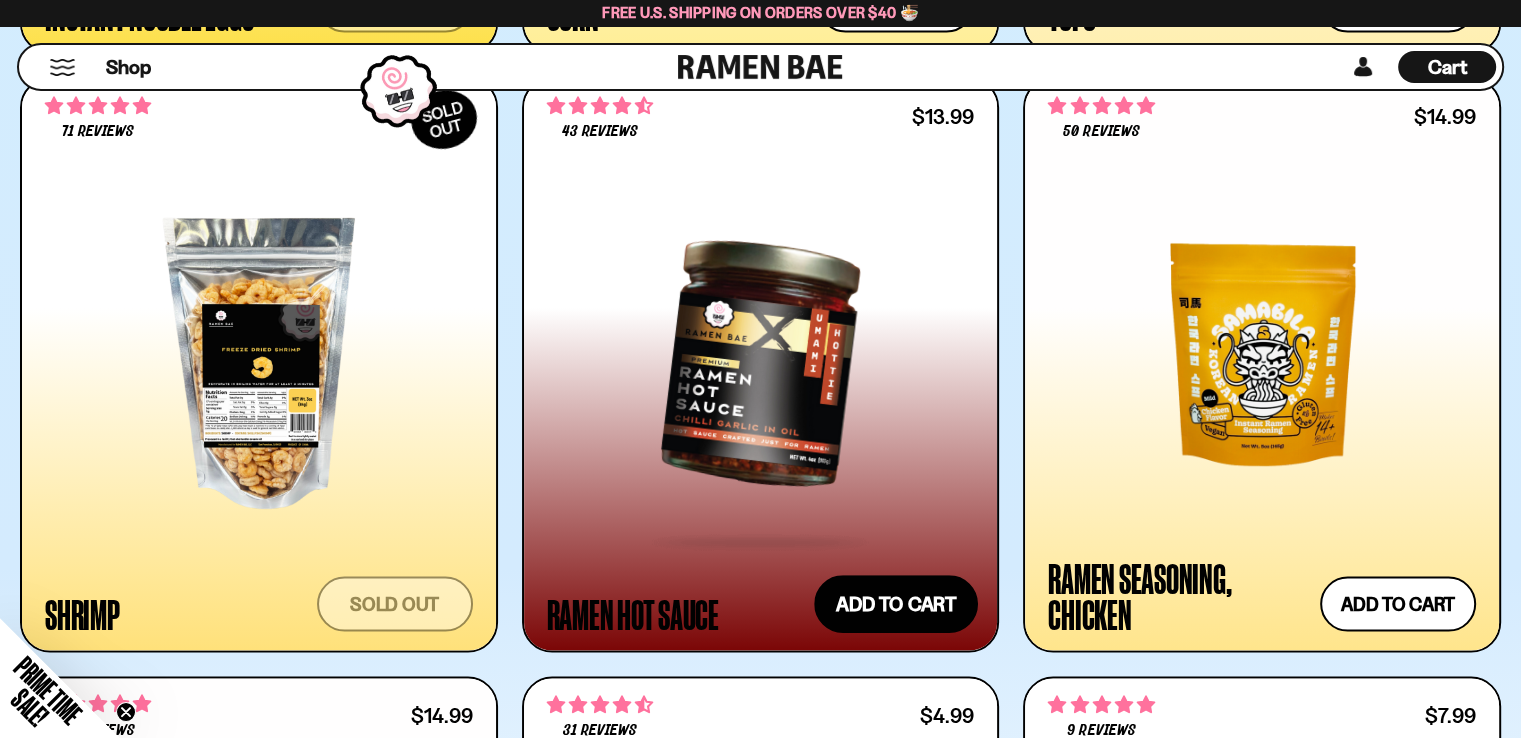 click on "Add to cart
Add
—
Regular price
$13.99
Regular price
Sale price
$13.99
Unit price
/
per" at bounding box center (896, 604) 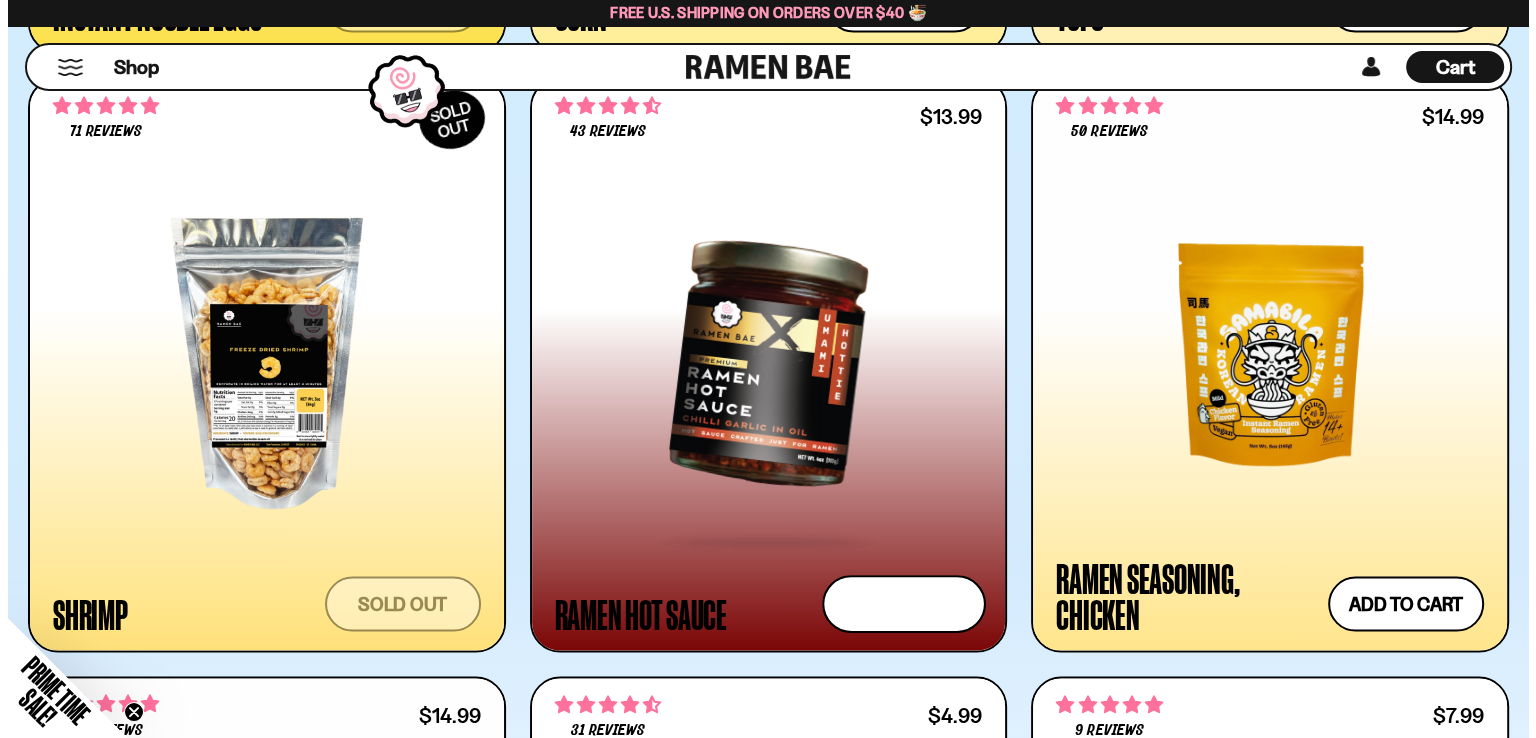 scroll, scrollTop: 4024, scrollLeft: 0, axis: vertical 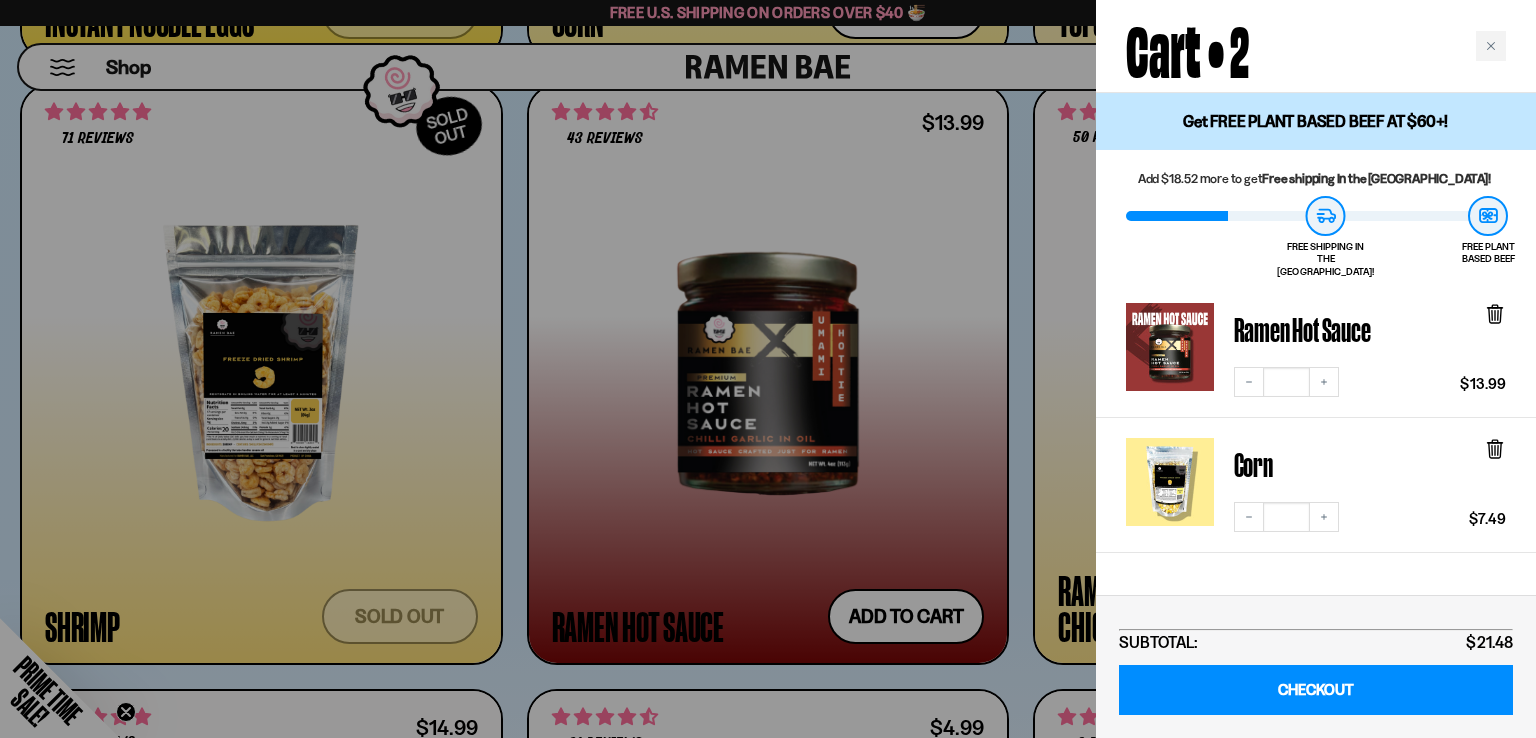 click at bounding box center [768, 369] 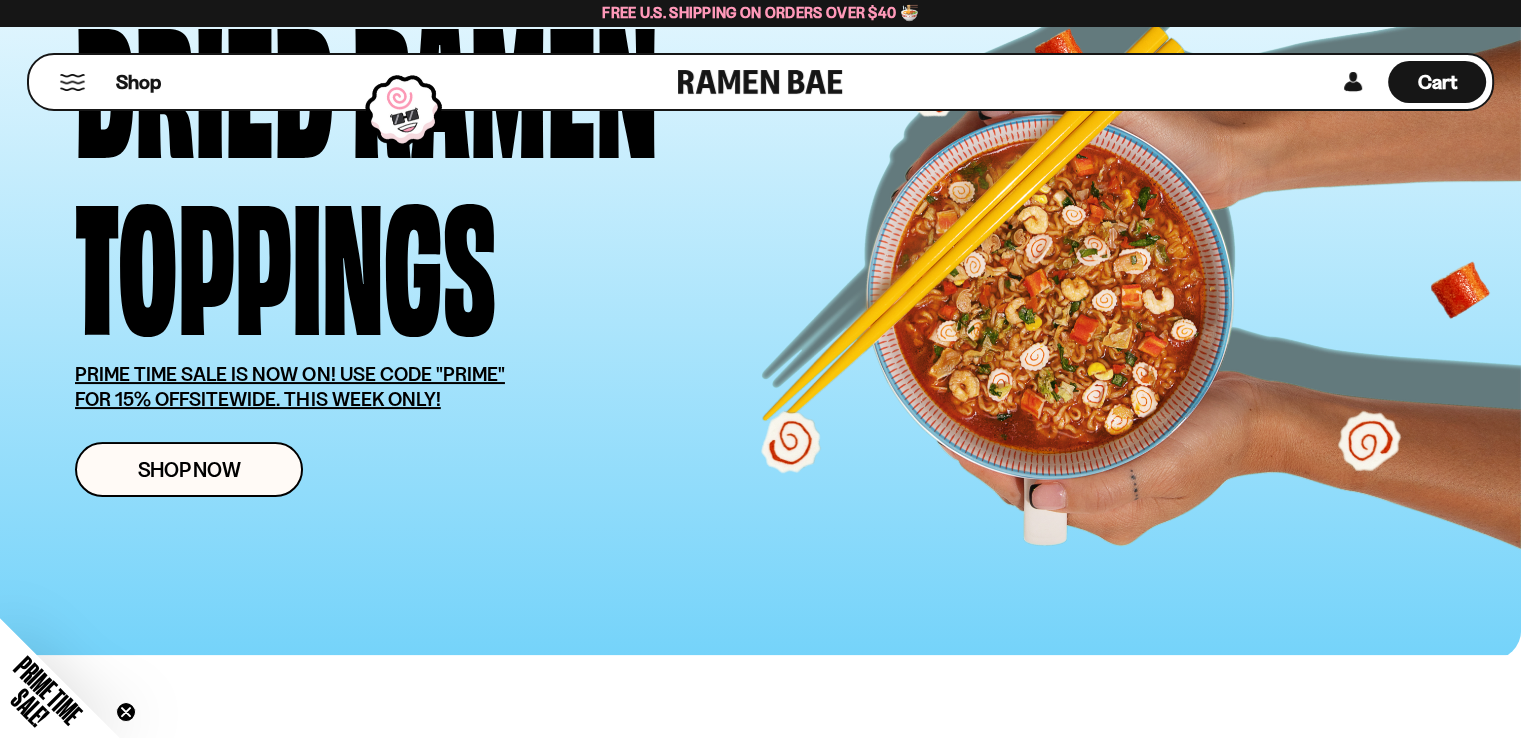 scroll, scrollTop: 0, scrollLeft: 0, axis: both 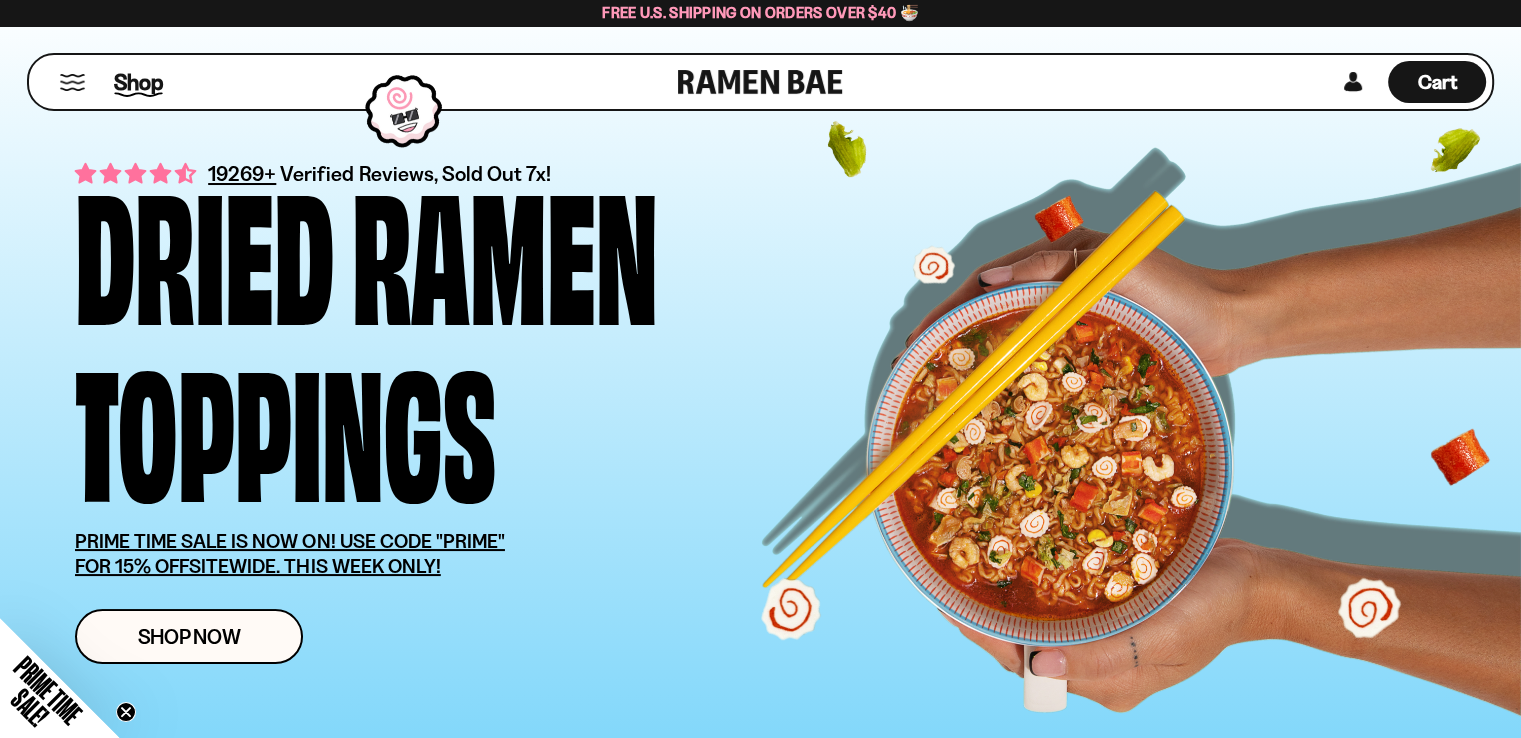click on "Shop" at bounding box center (138, 82) 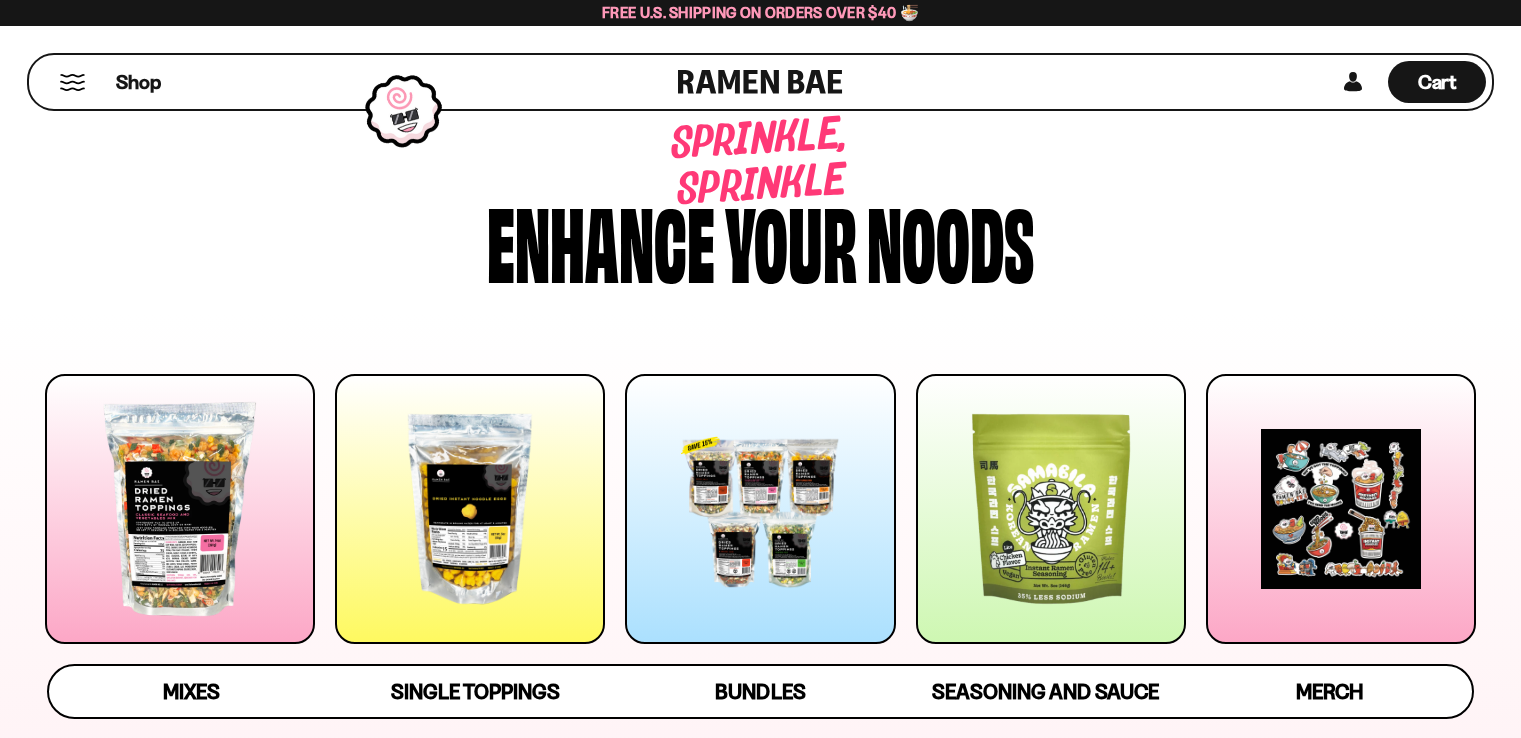 scroll, scrollTop: 0, scrollLeft: 0, axis: both 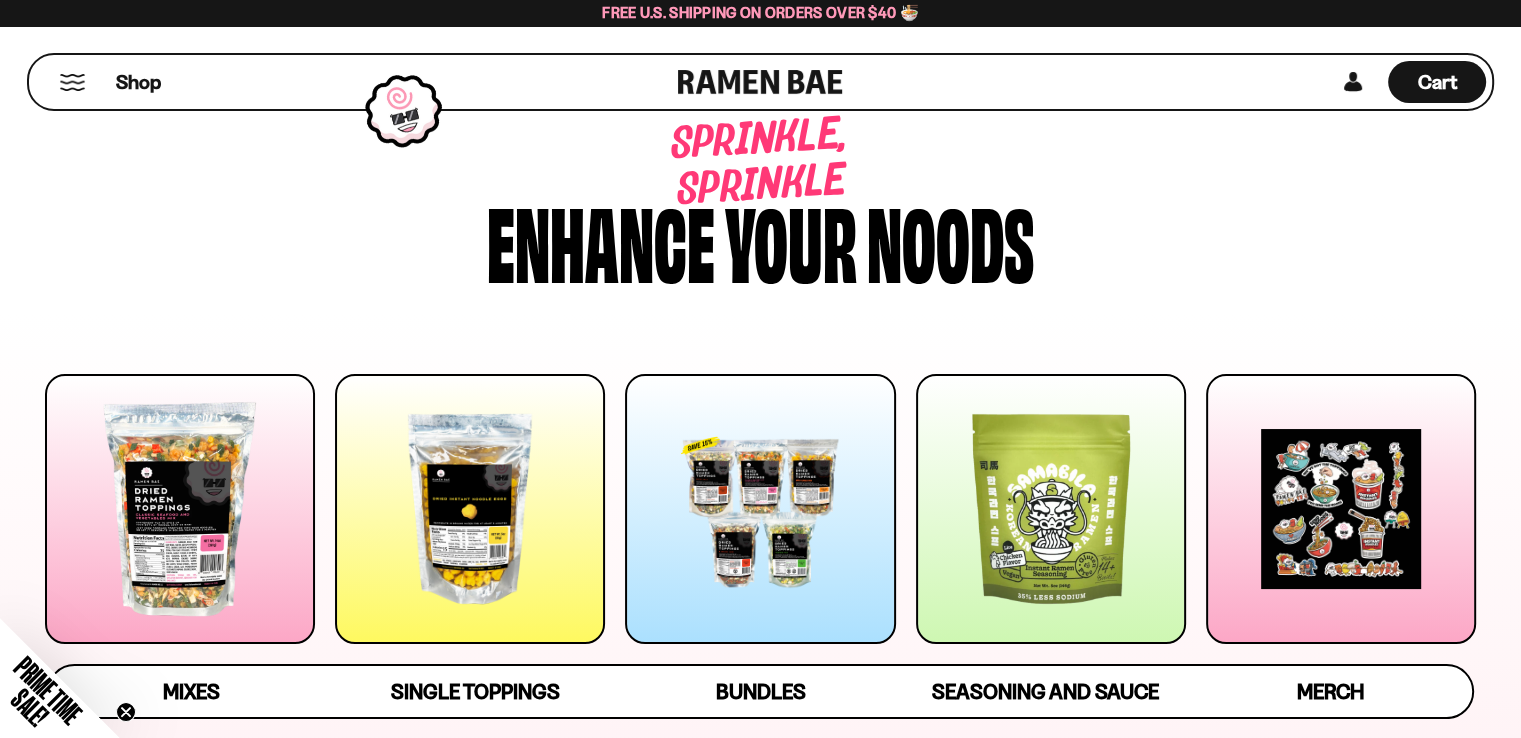 click at bounding box center [72, 82] 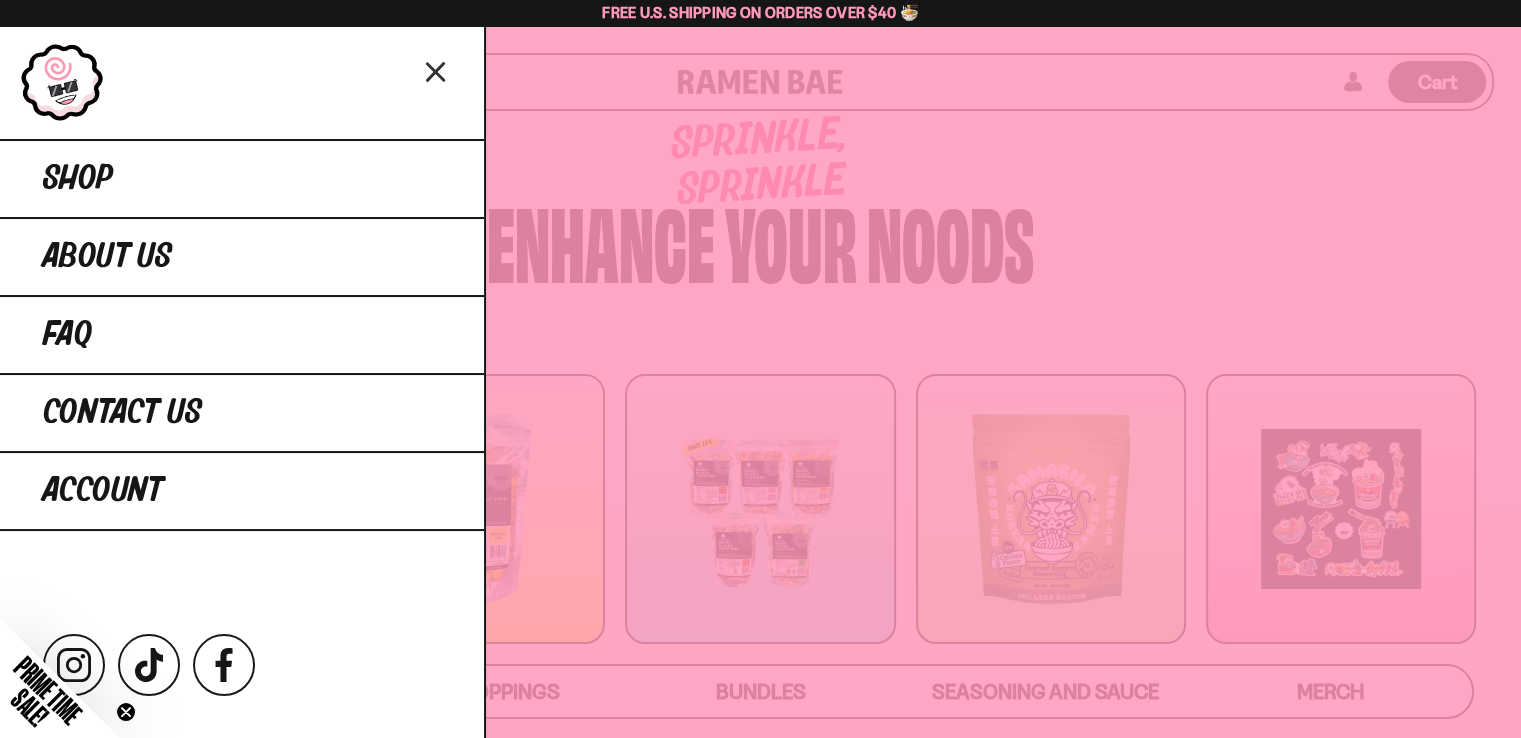 click 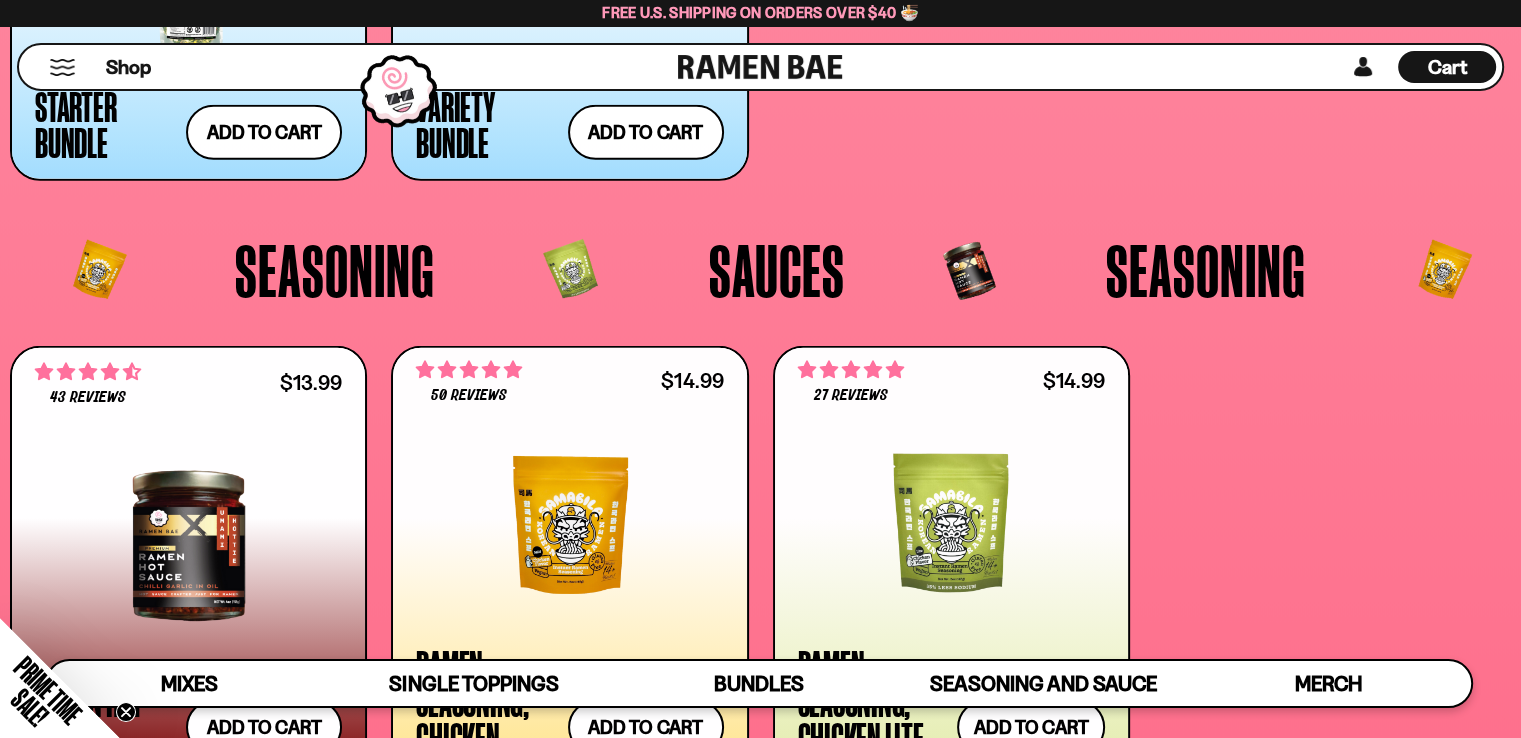 scroll, scrollTop: 5000, scrollLeft: 0, axis: vertical 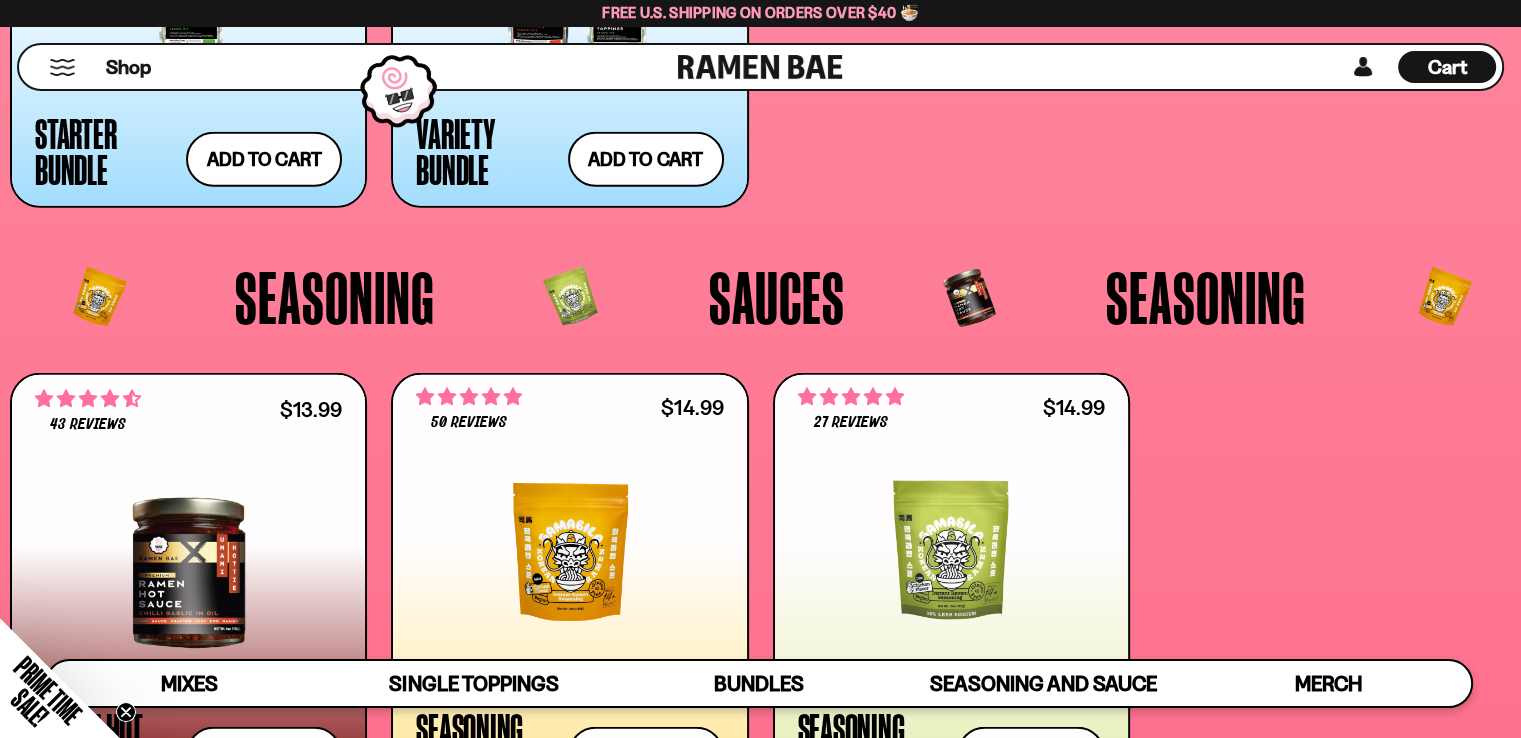 click on "Cart" at bounding box center [1447, 67] 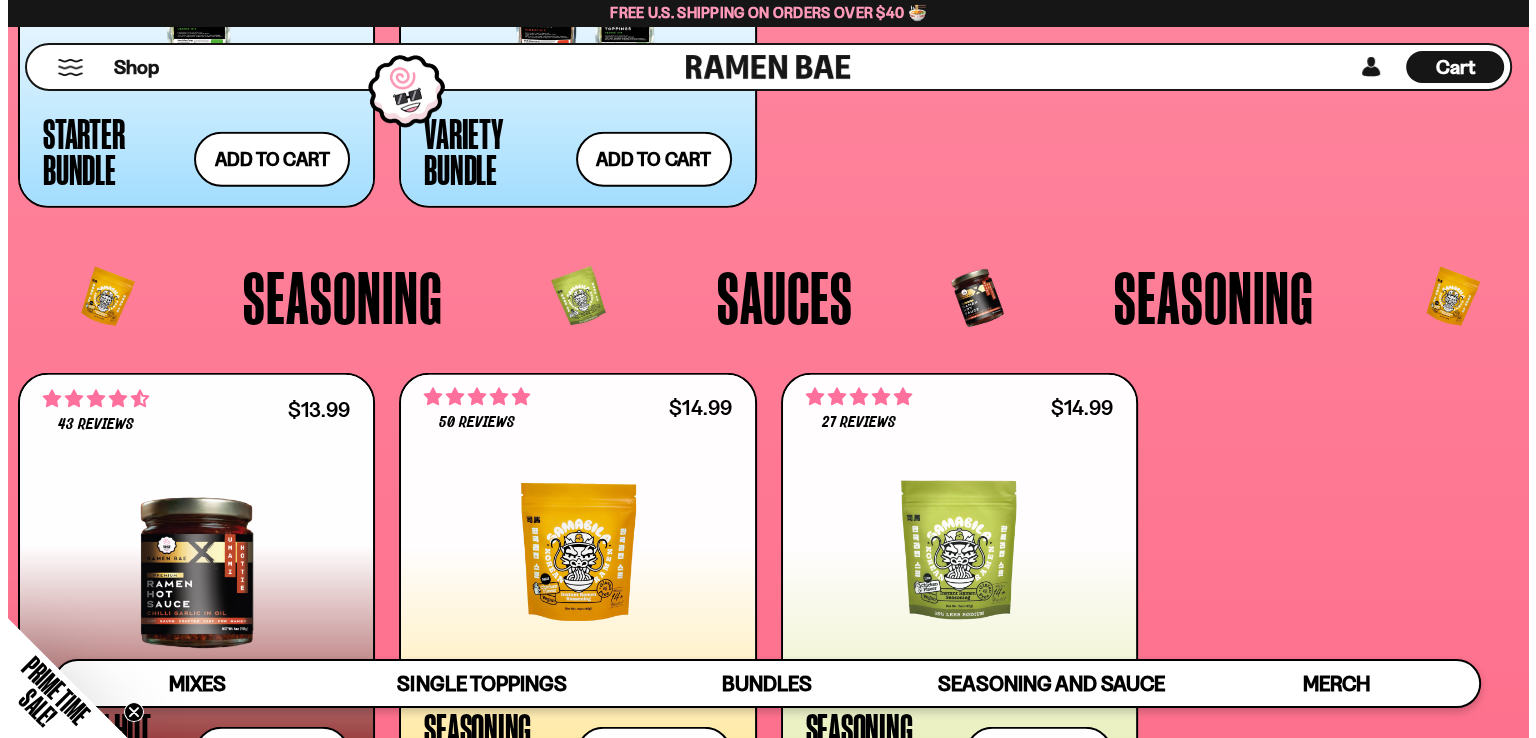 scroll, scrollTop: 5039, scrollLeft: 0, axis: vertical 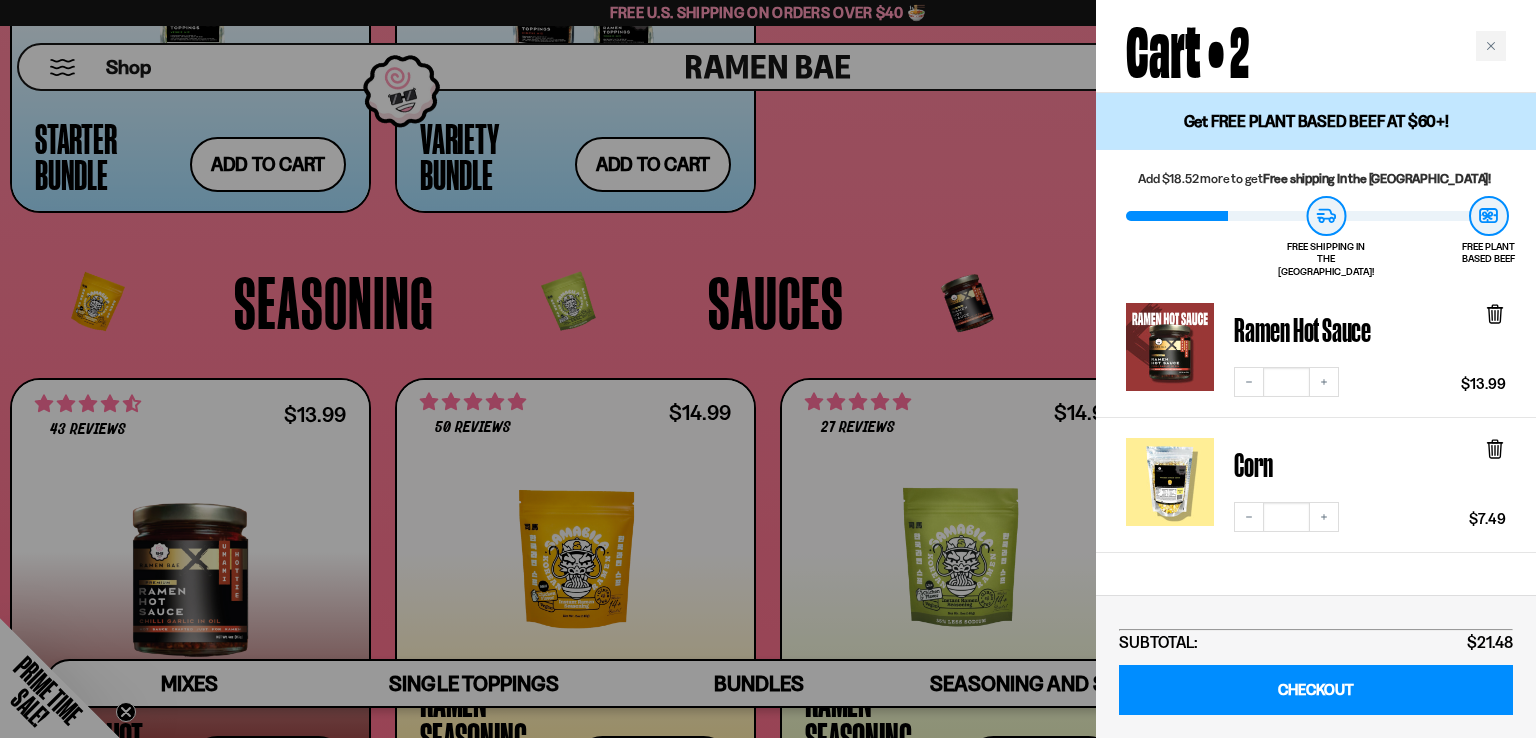 click at bounding box center (768, 369) 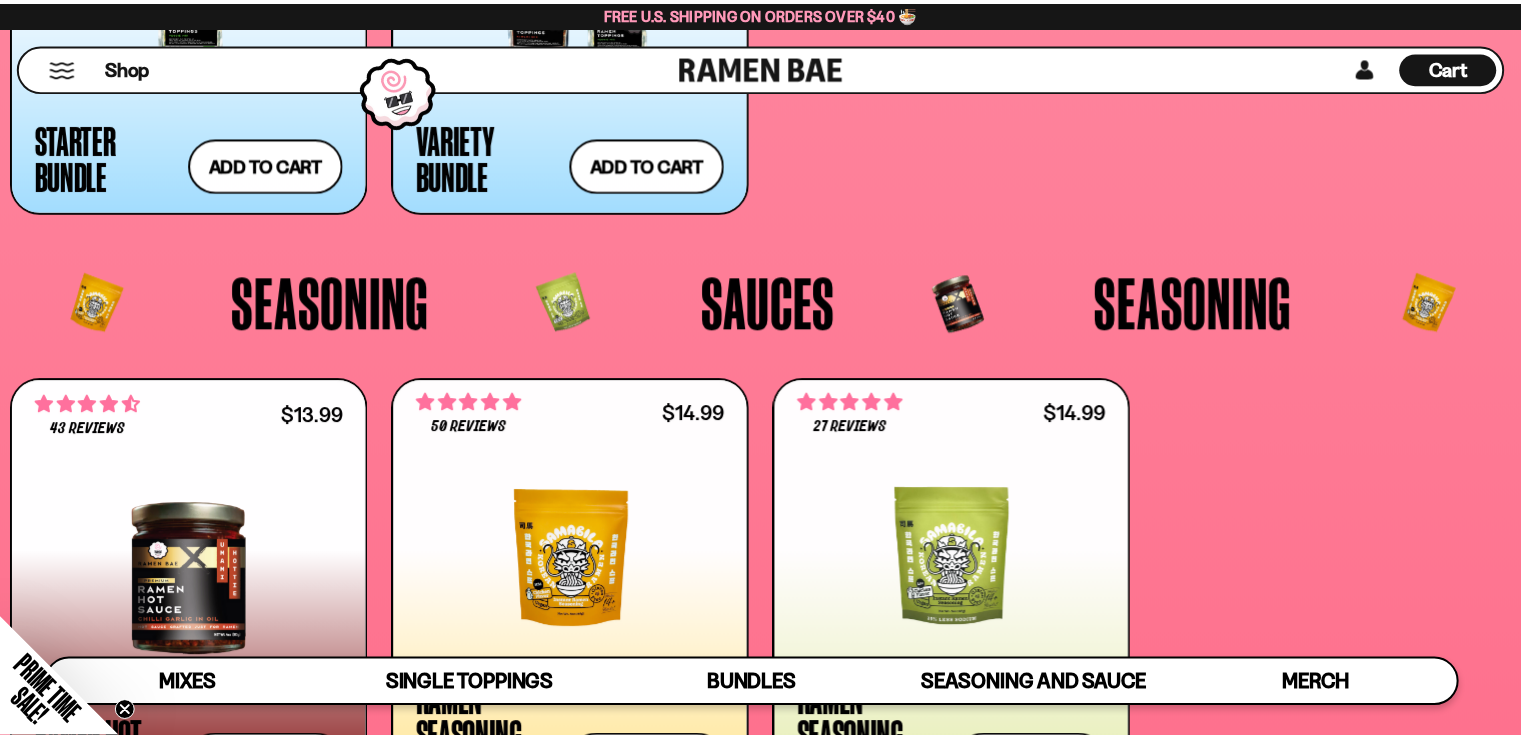 scroll, scrollTop: 5000, scrollLeft: 0, axis: vertical 